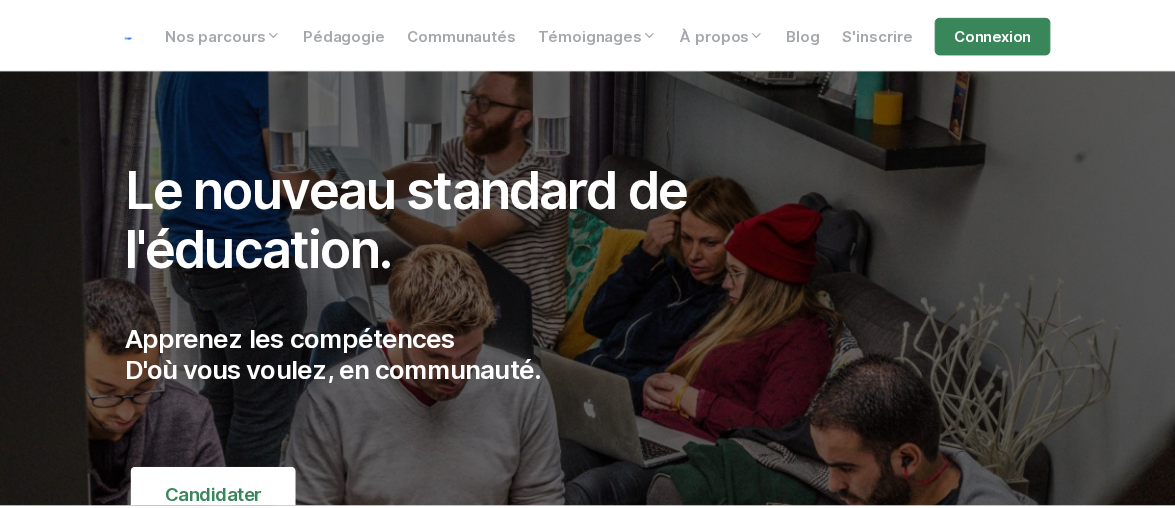scroll, scrollTop: 0, scrollLeft: 0, axis: both 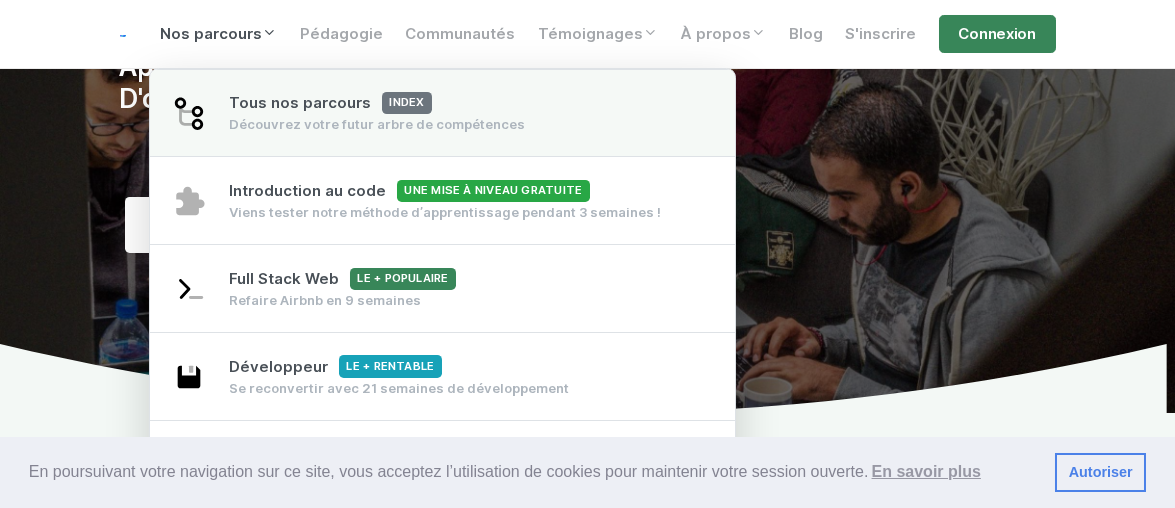 click on "Découvrez votre futur arbre de compétences" at bounding box center (377, 124) 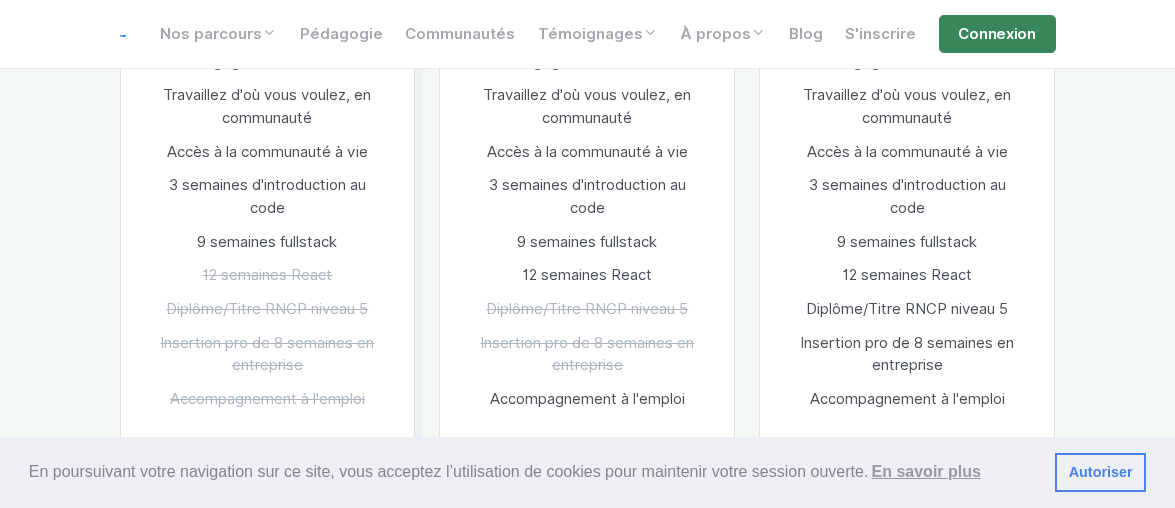 scroll, scrollTop: 1454, scrollLeft: 0, axis: vertical 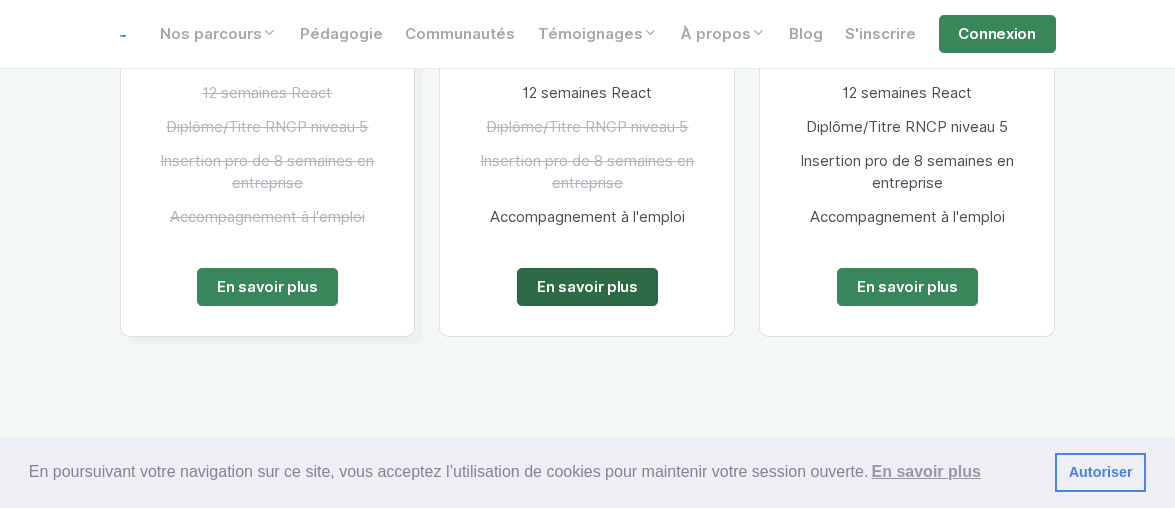 click on "En savoir plus" at bounding box center [587, 287] 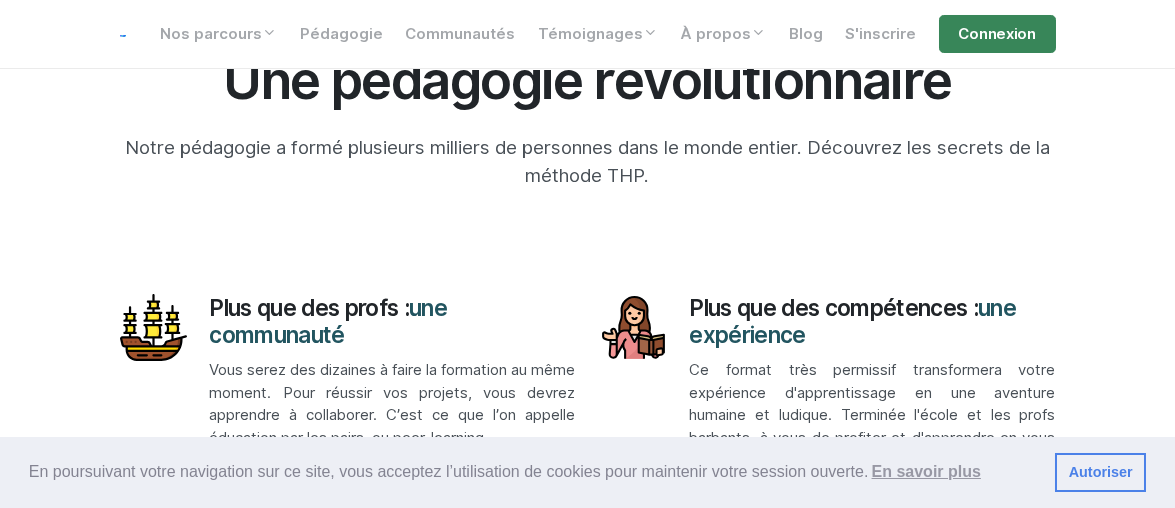 scroll, scrollTop: 7818, scrollLeft: 0, axis: vertical 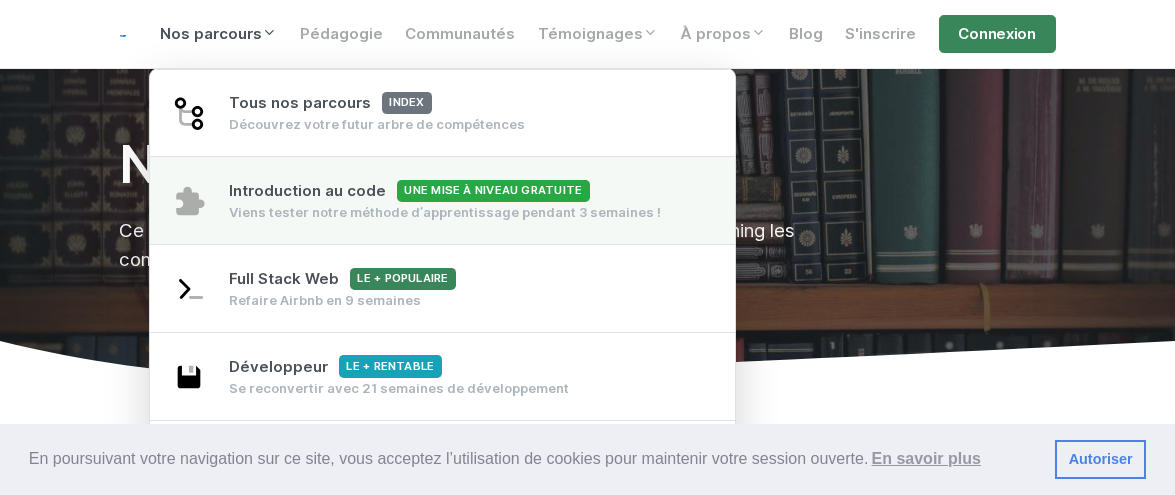 click on "Introduction au code
Une mise à niveau gratuite" at bounding box center [409, 191] 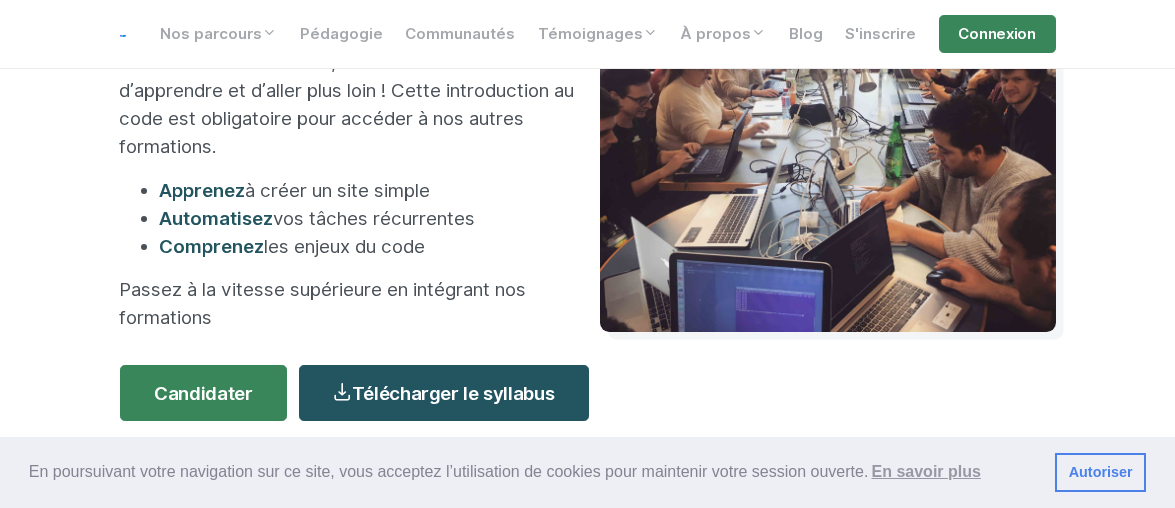scroll, scrollTop: 454, scrollLeft: 0, axis: vertical 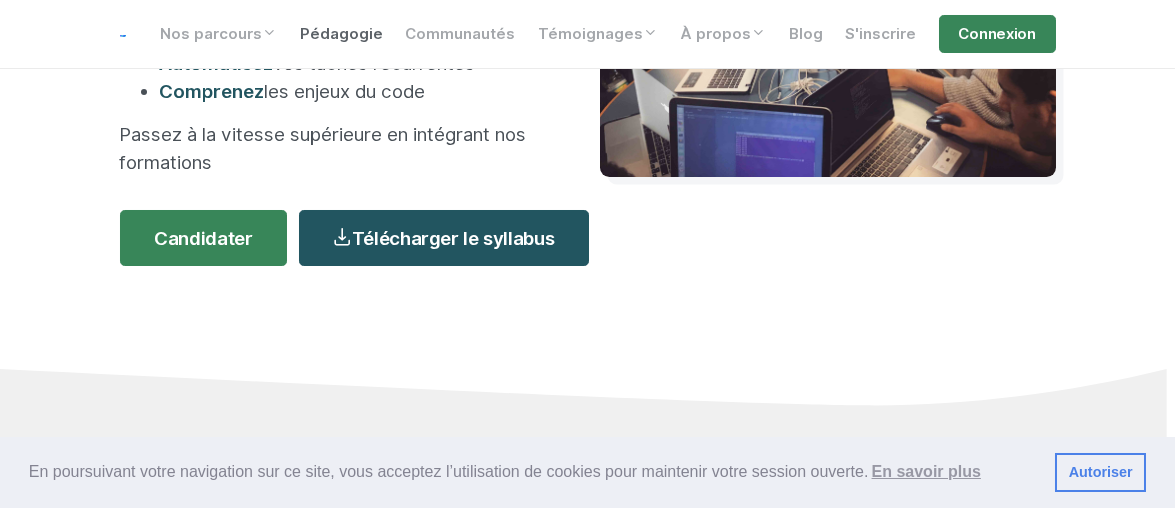 click on "Pédagogie" at bounding box center [341, 34] 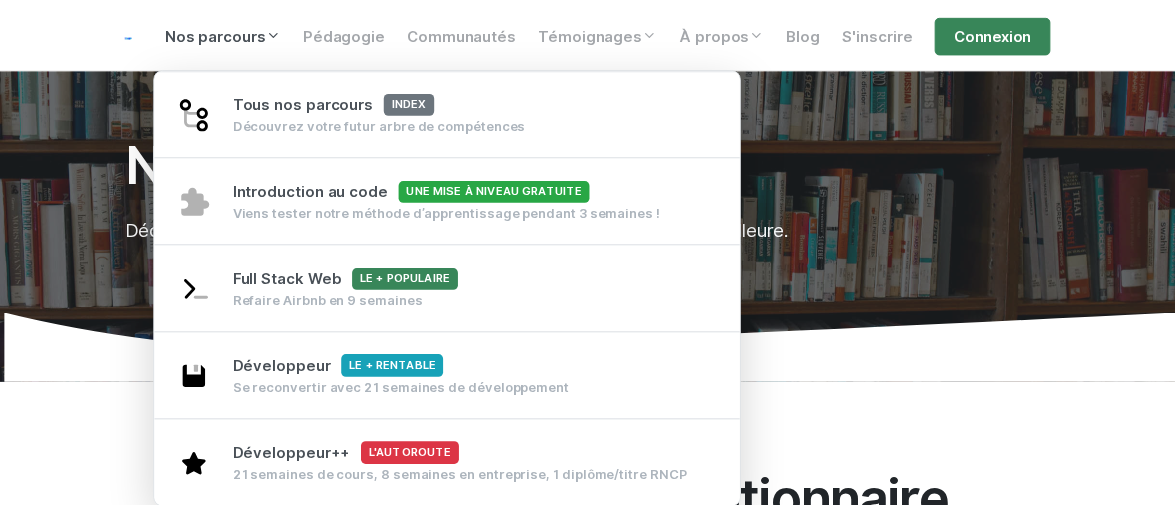 scroll, scrollTop: 0, scrollLeft: 0, axis: both 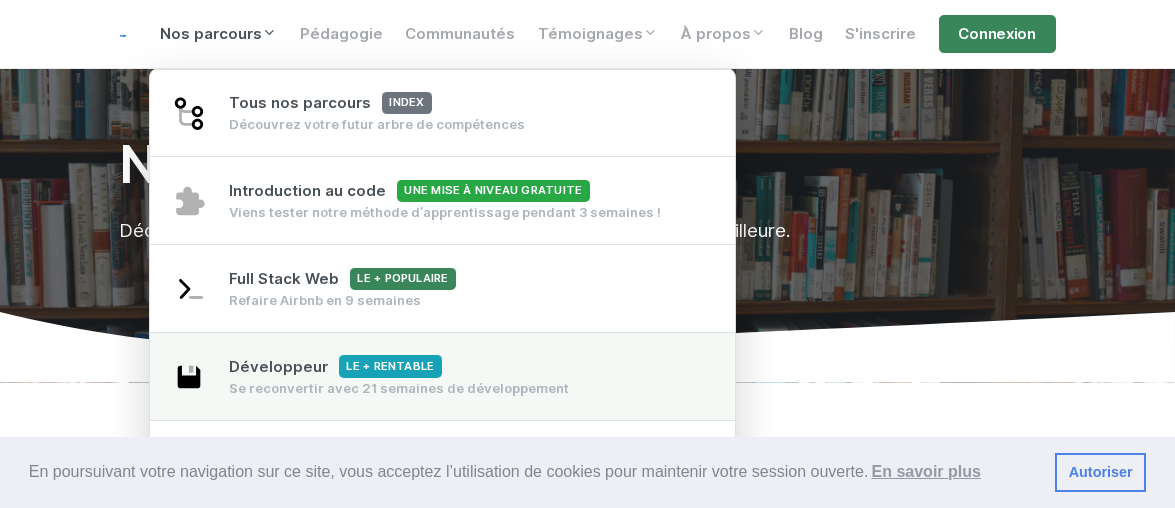 click on "Développeur
Le + rentable
Se reconvertir avec 21 semaines de développement" at bounding box center [399, 377] 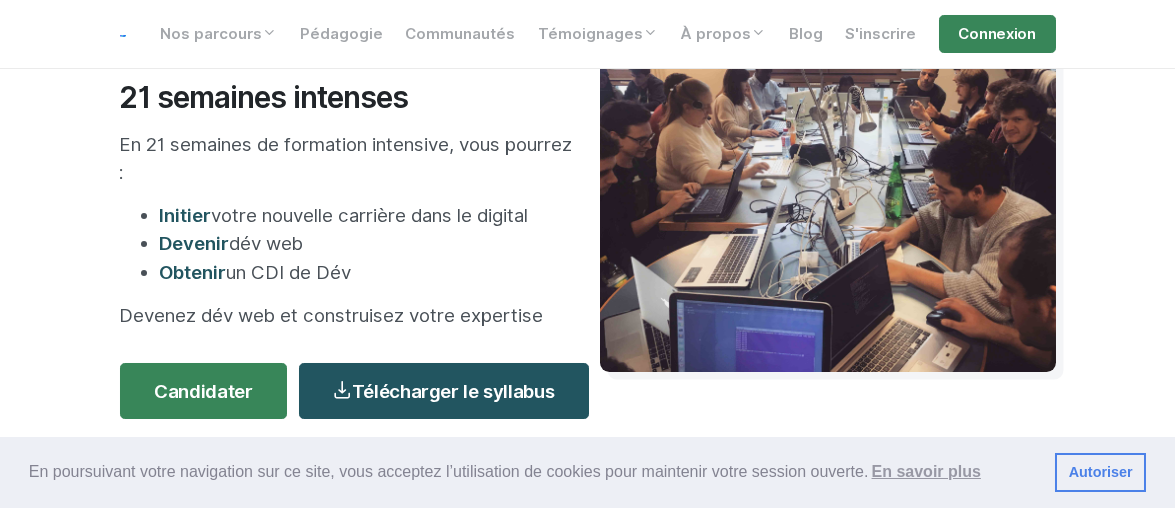 scroll, scrollTop: 0, scrollLeft: 0, axis: both 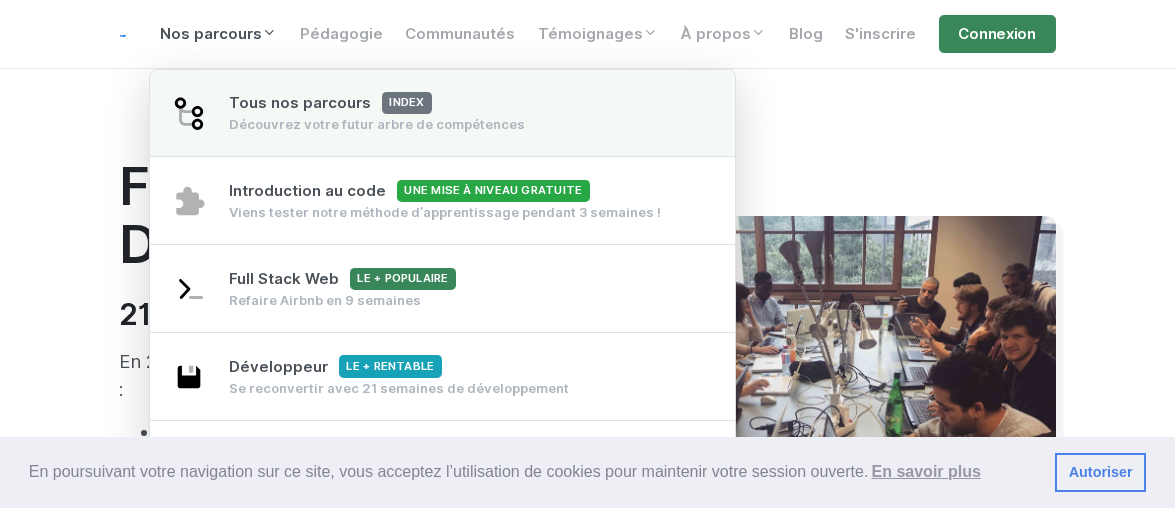 click on "Découvrez votre futur arbre de compétences" at bounding box center (377, 124) 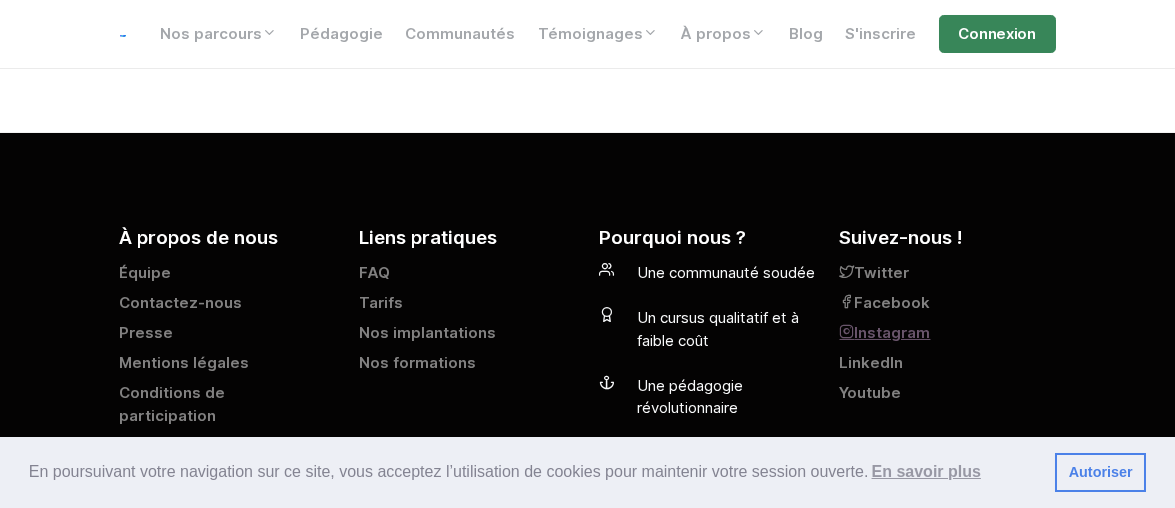 scroll, scrollTop: 3659, scrollLeft: 0, axis: vertical 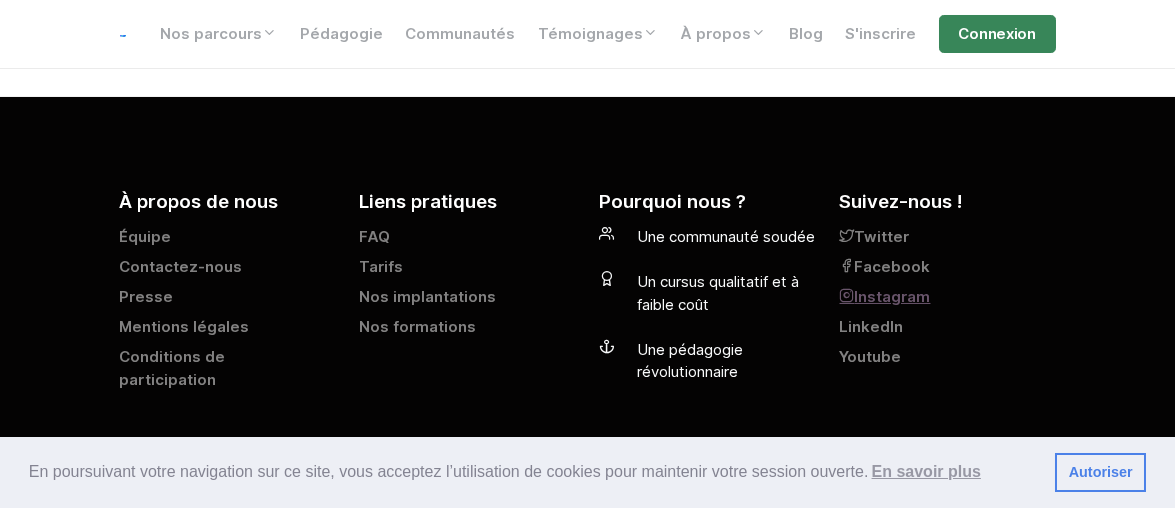 click at bounding box center [123, 34] 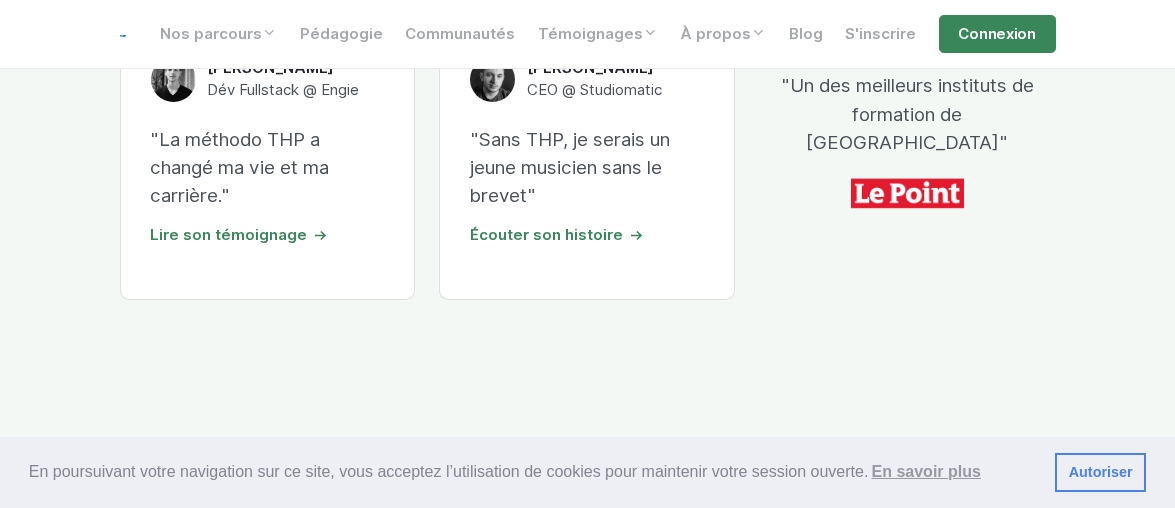 scroll, scrollTop: 454, scrollLeft: 0, axis: vertical 